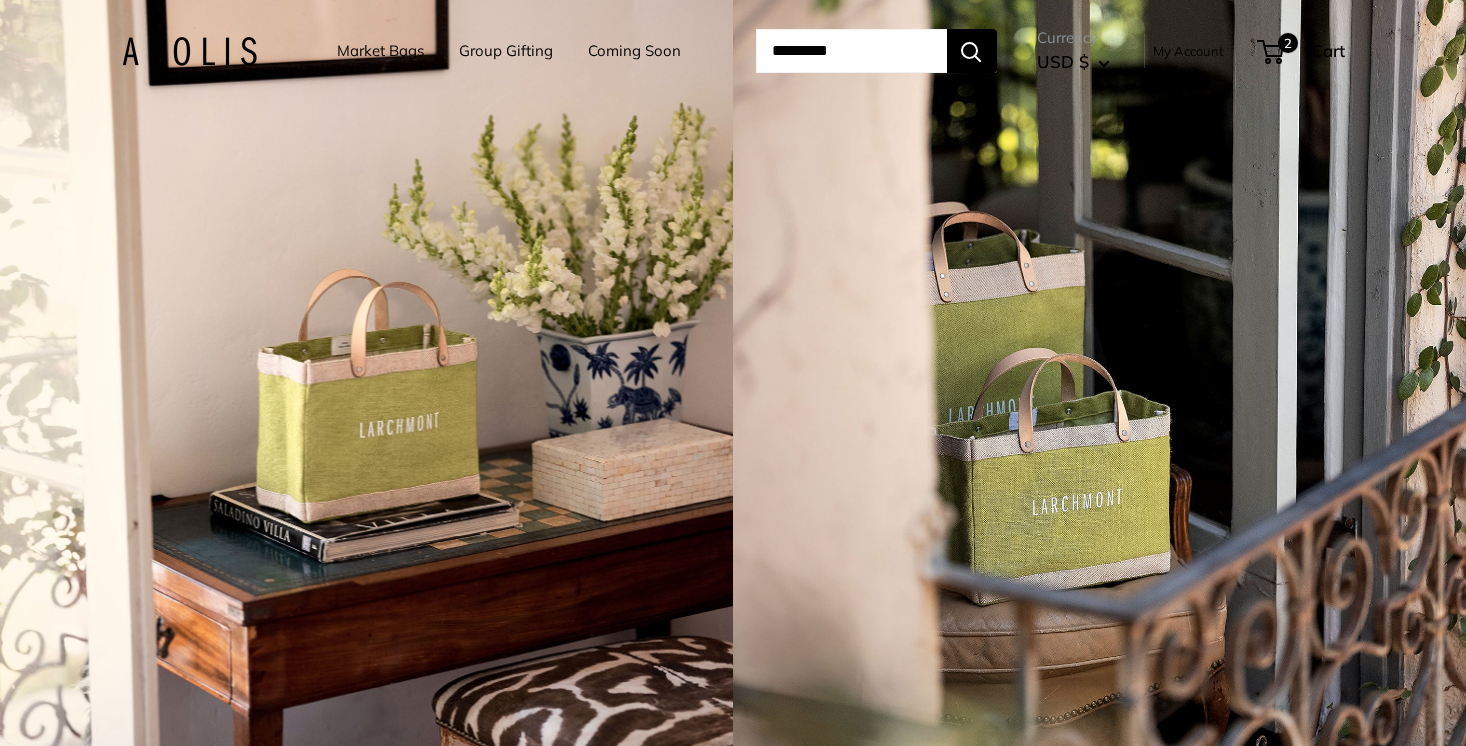 scroll, scrollTop: 0, scrollLeft: 0, axis: both 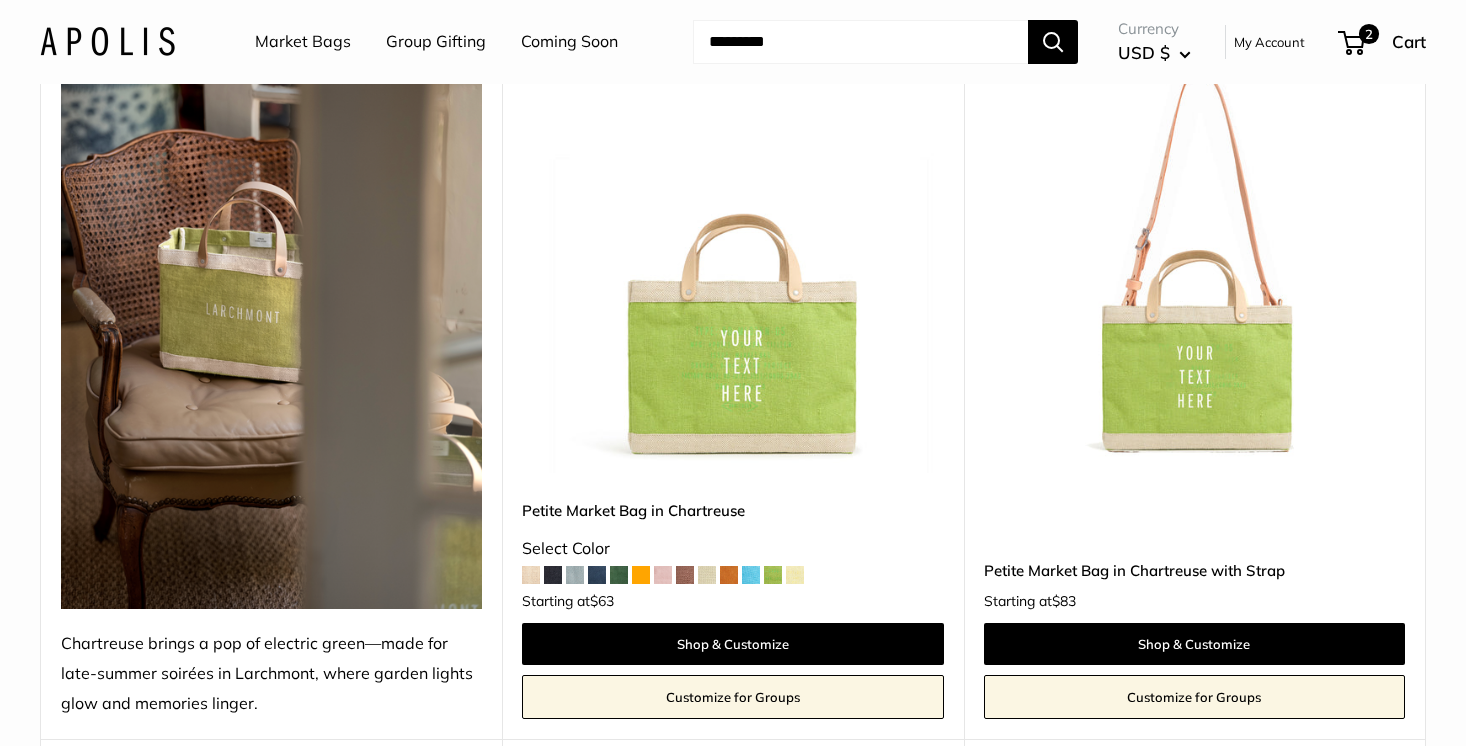 click on "Select Color" at bounding box center (732, 549) 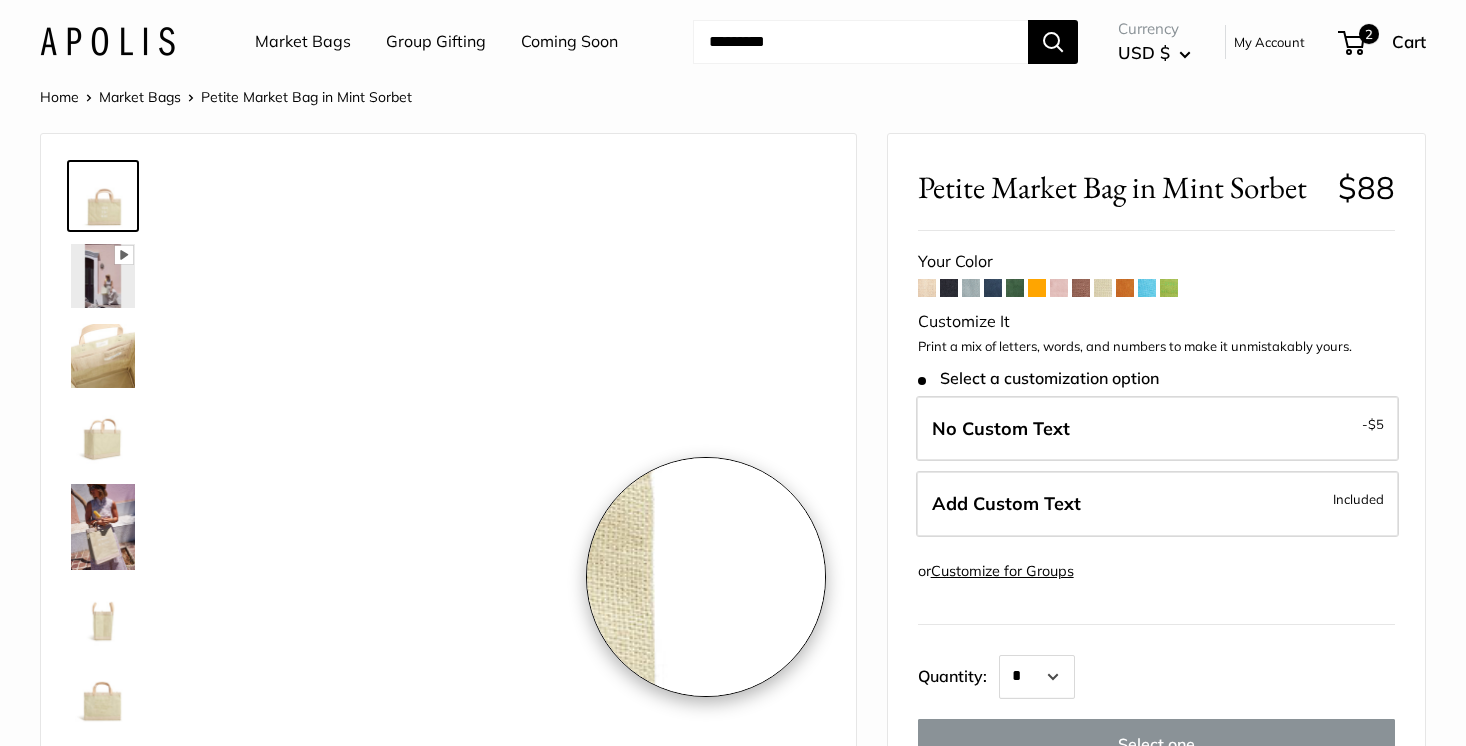 scroll, scrollTop: 0, scrollLeft: 0, axis: both 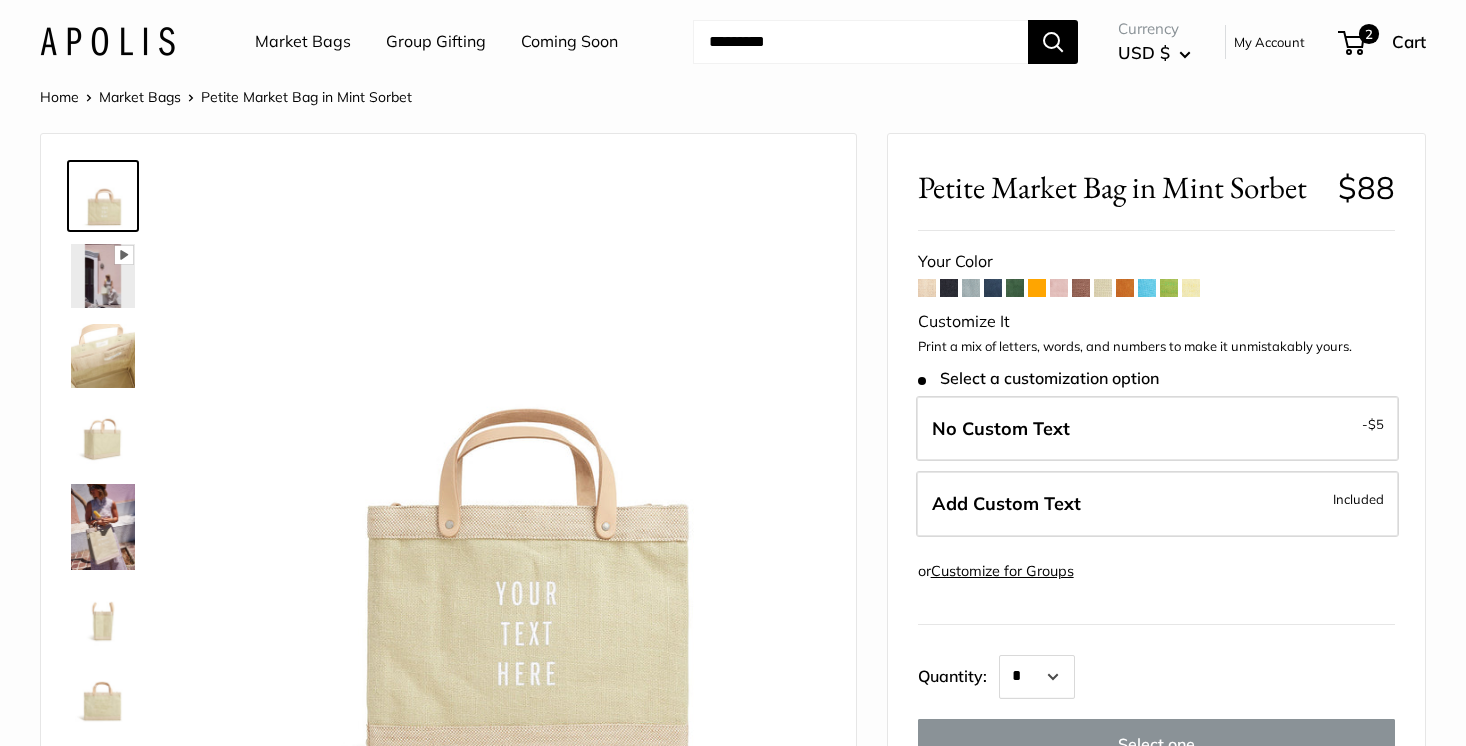 click at bounding box center [949, 288] 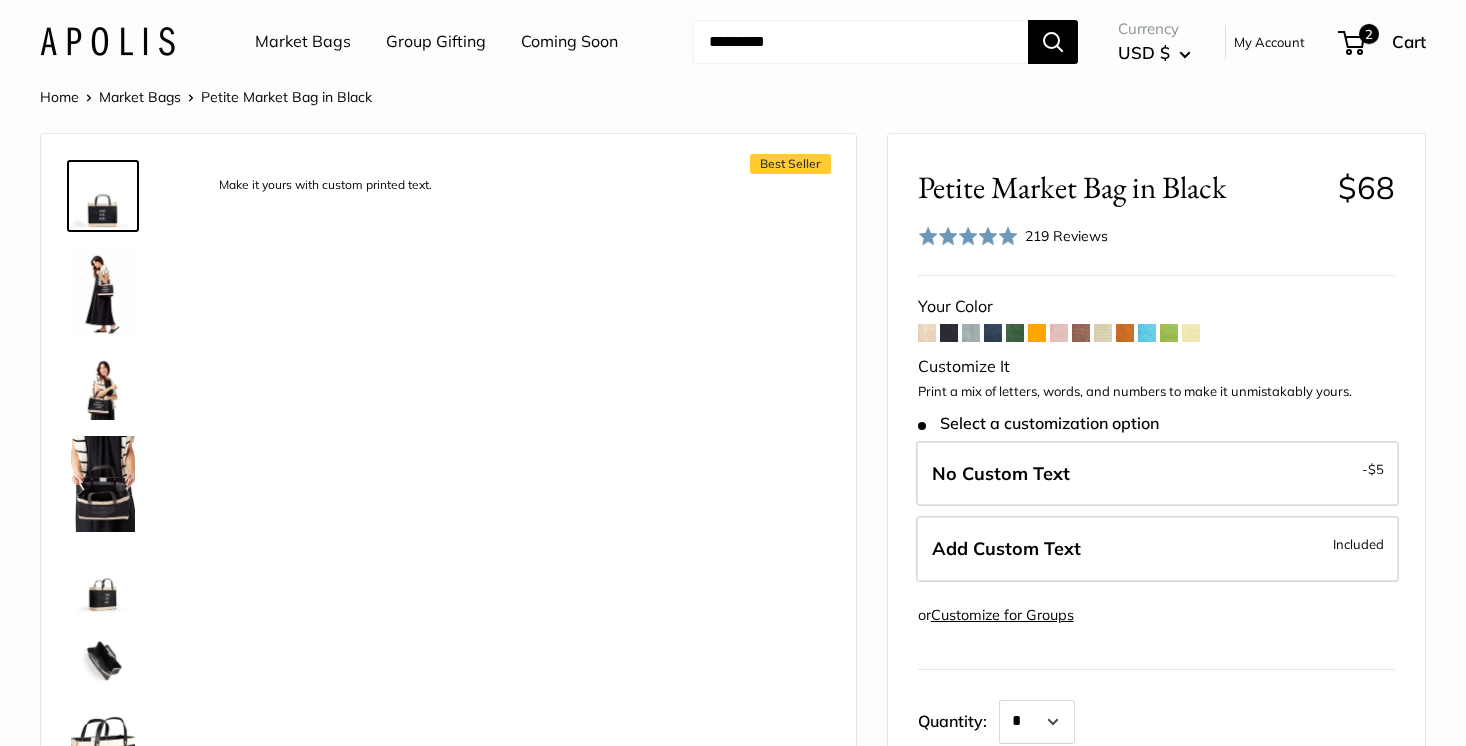 scroll, scrollTop: 0, scrollLeft: 0, axis: both 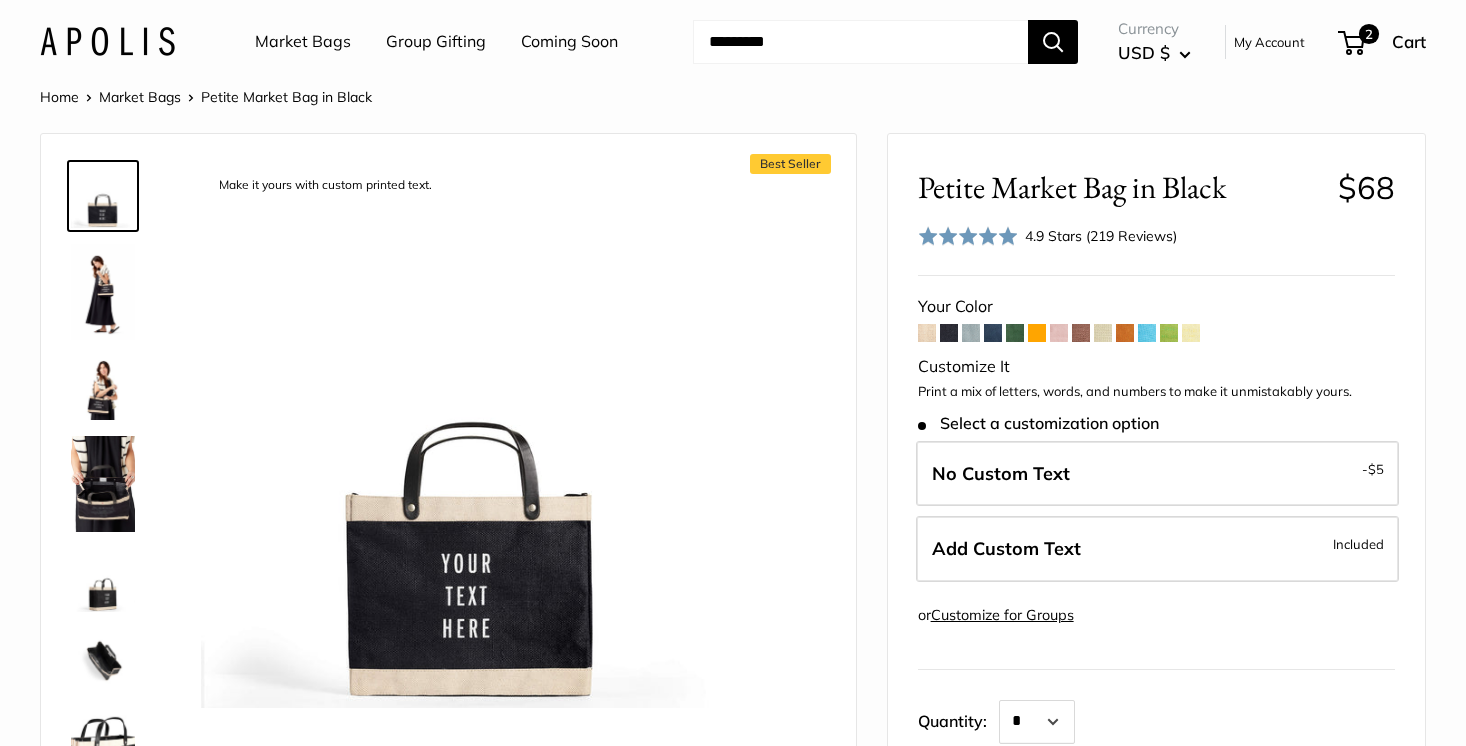 click at bounding box center (971, 333) 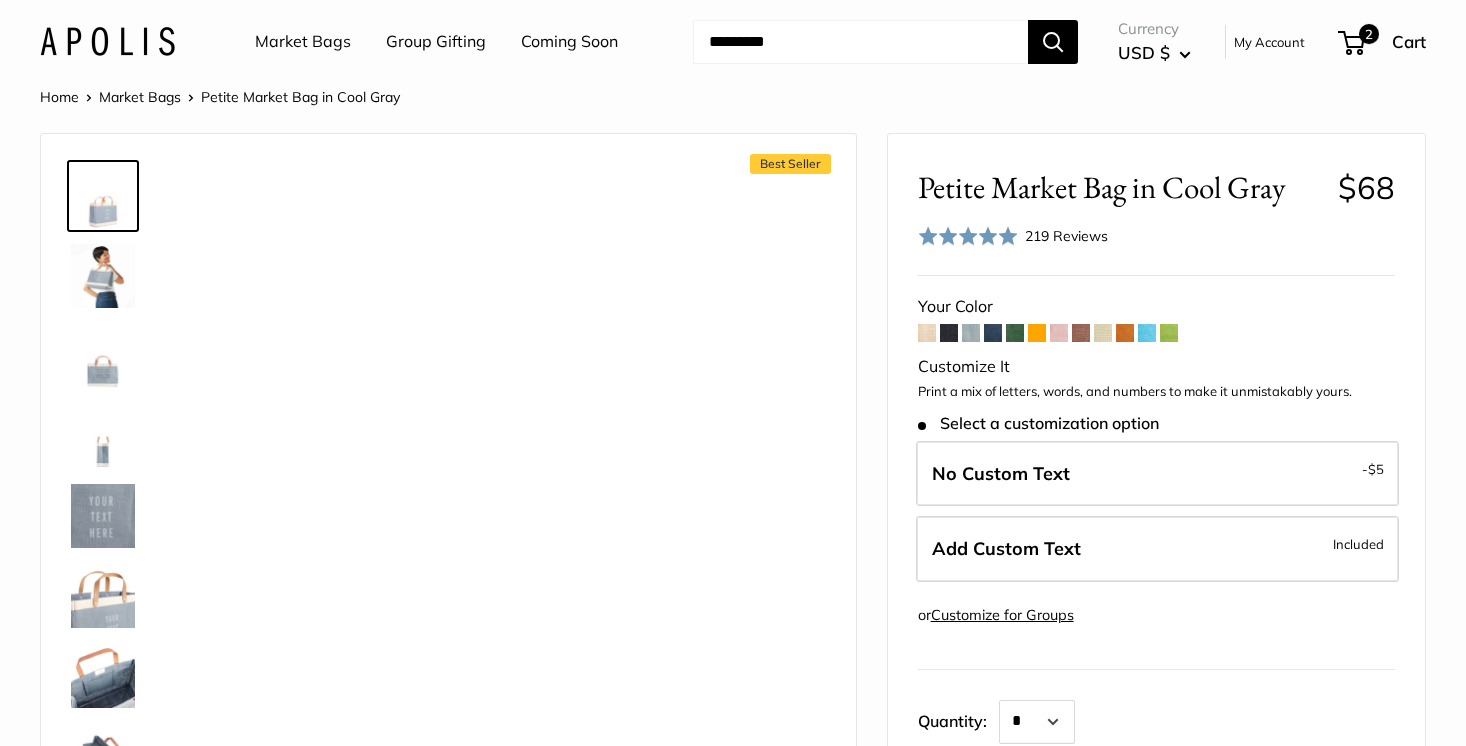 scroll, scrollTop: 0, scrollLeft: 0, axis: both 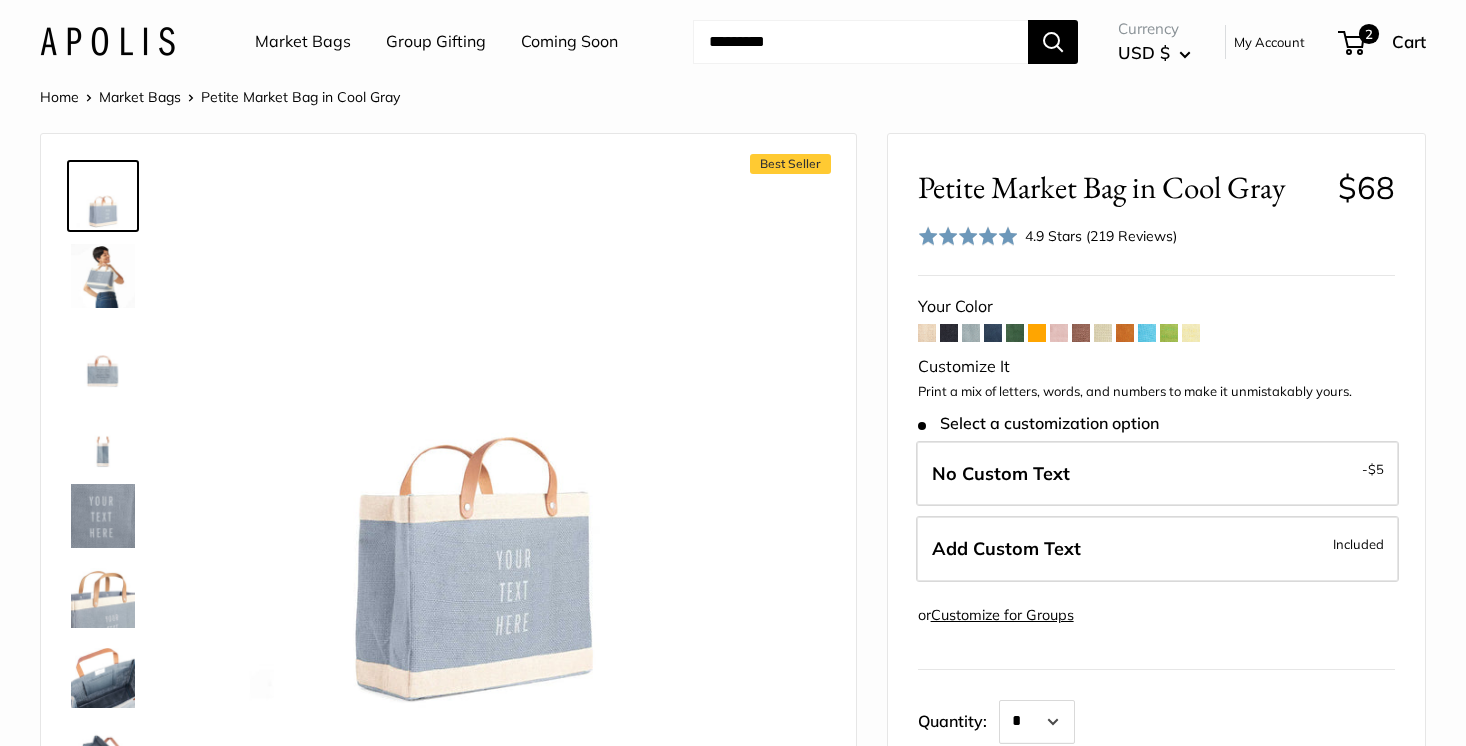 click at bounding box center [993, 333] 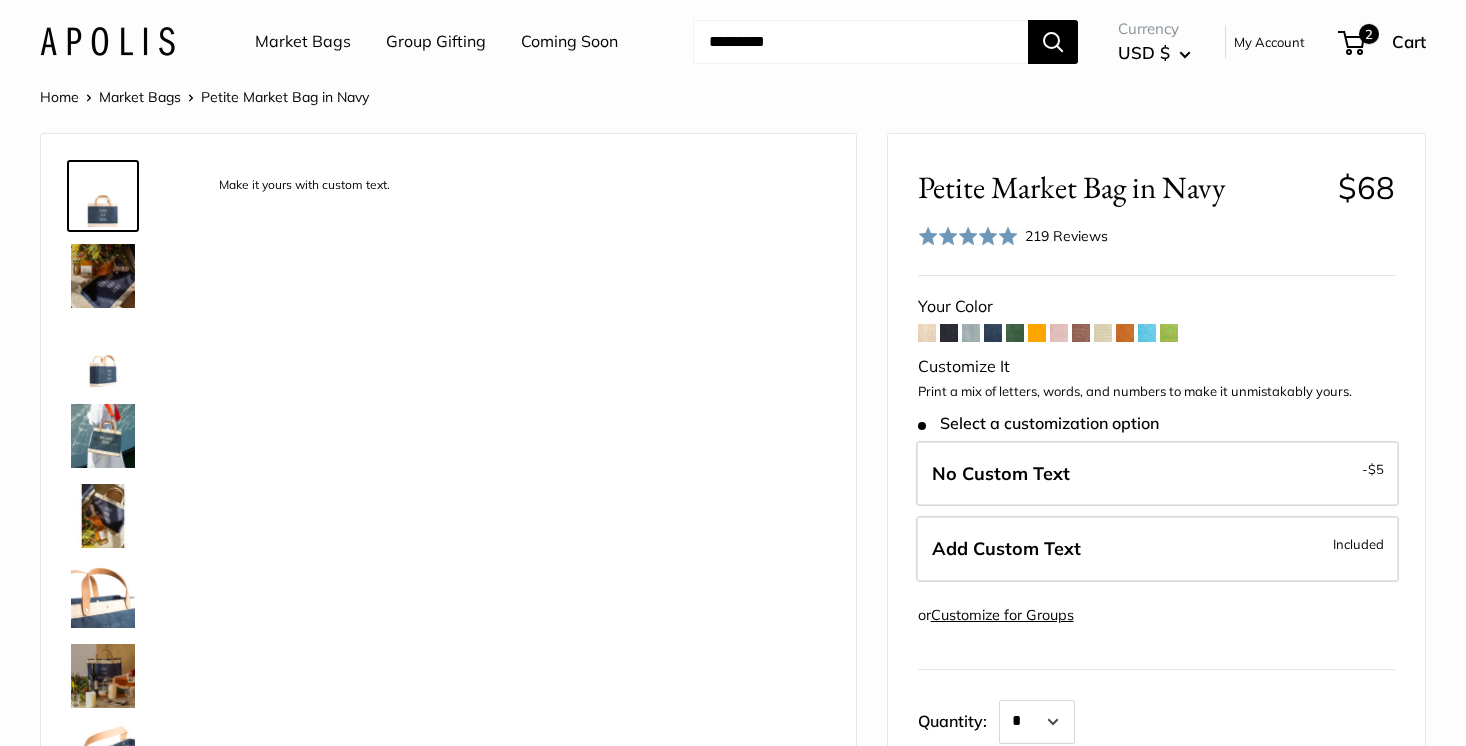scroll, scrollTop: 0, scrollLeft: 0, axis: both 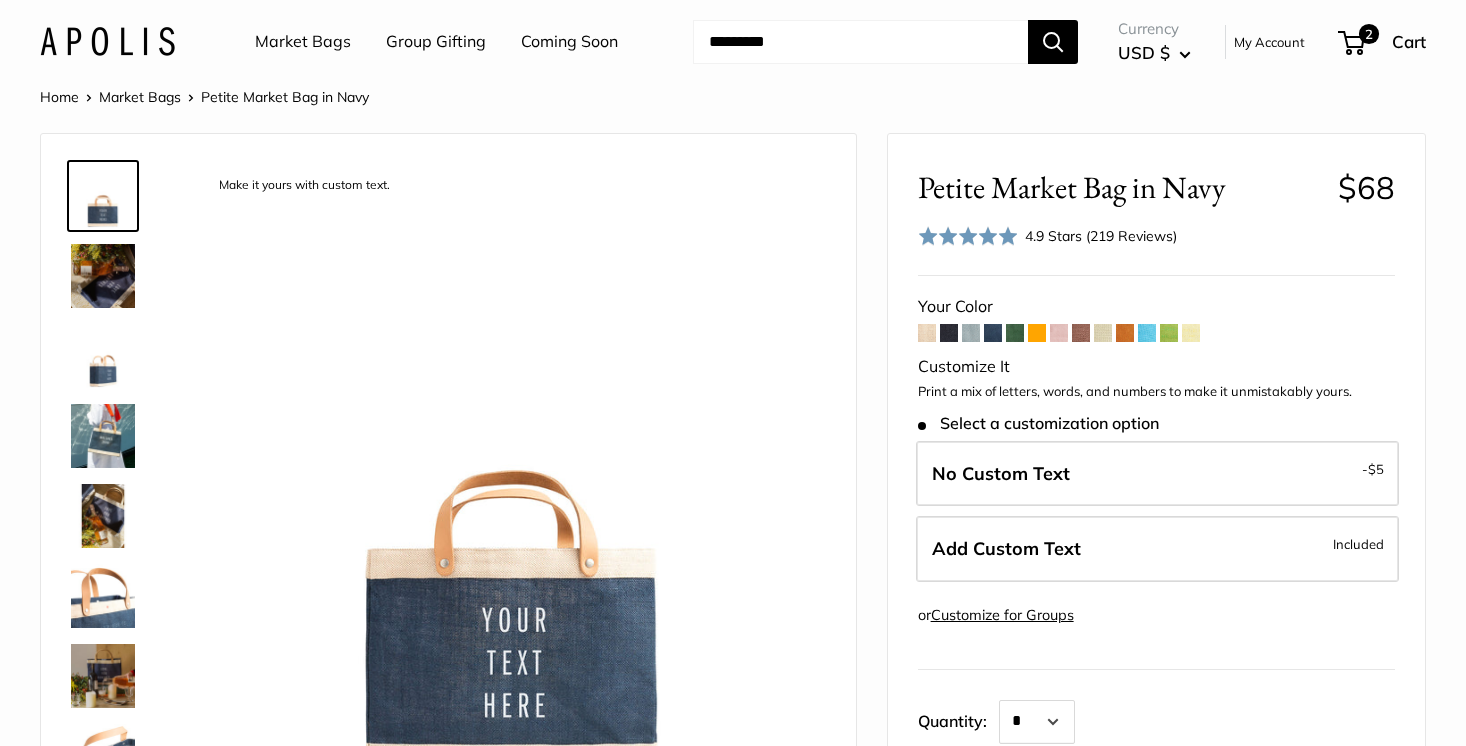 click at bounding box center [1015, 333] 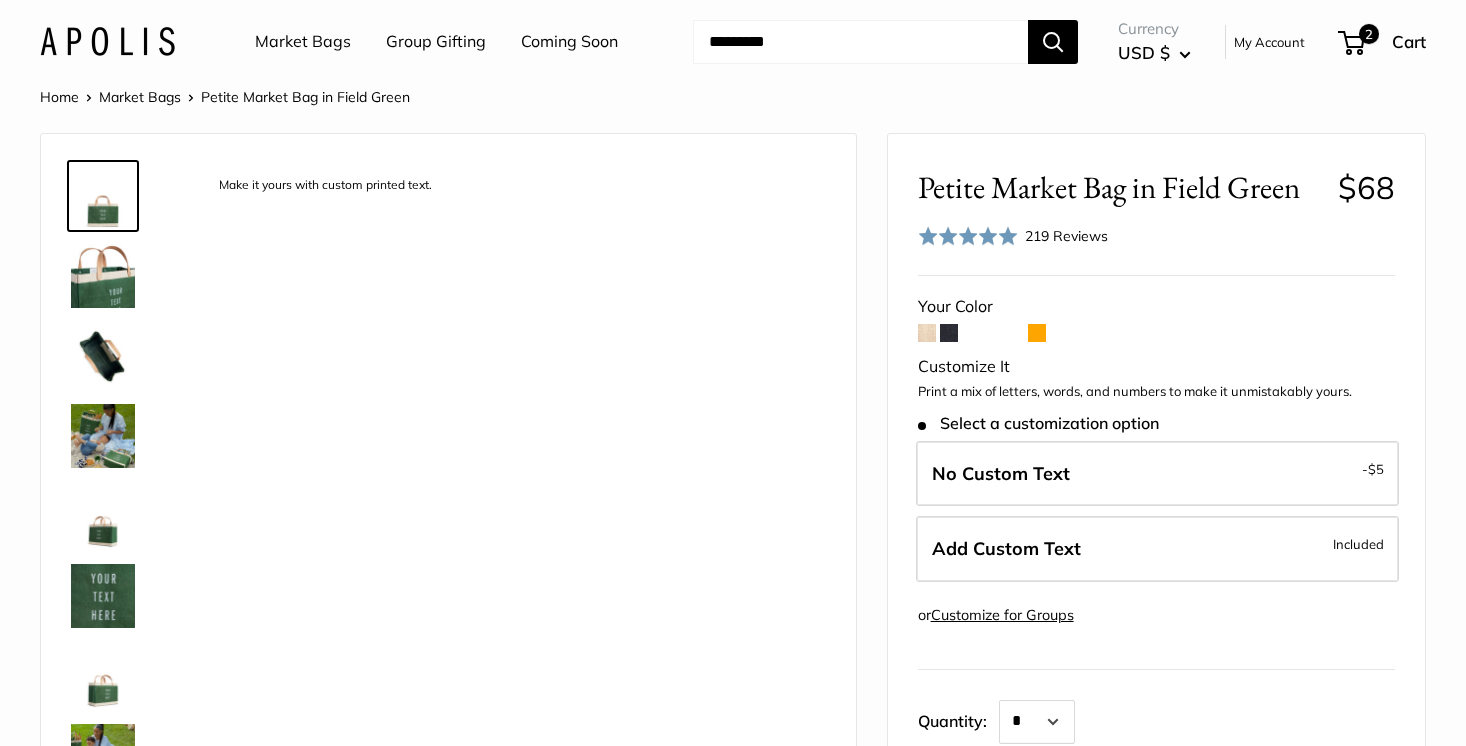 scroll, scrollTop: 0, scrollLeft: 0, axis: both 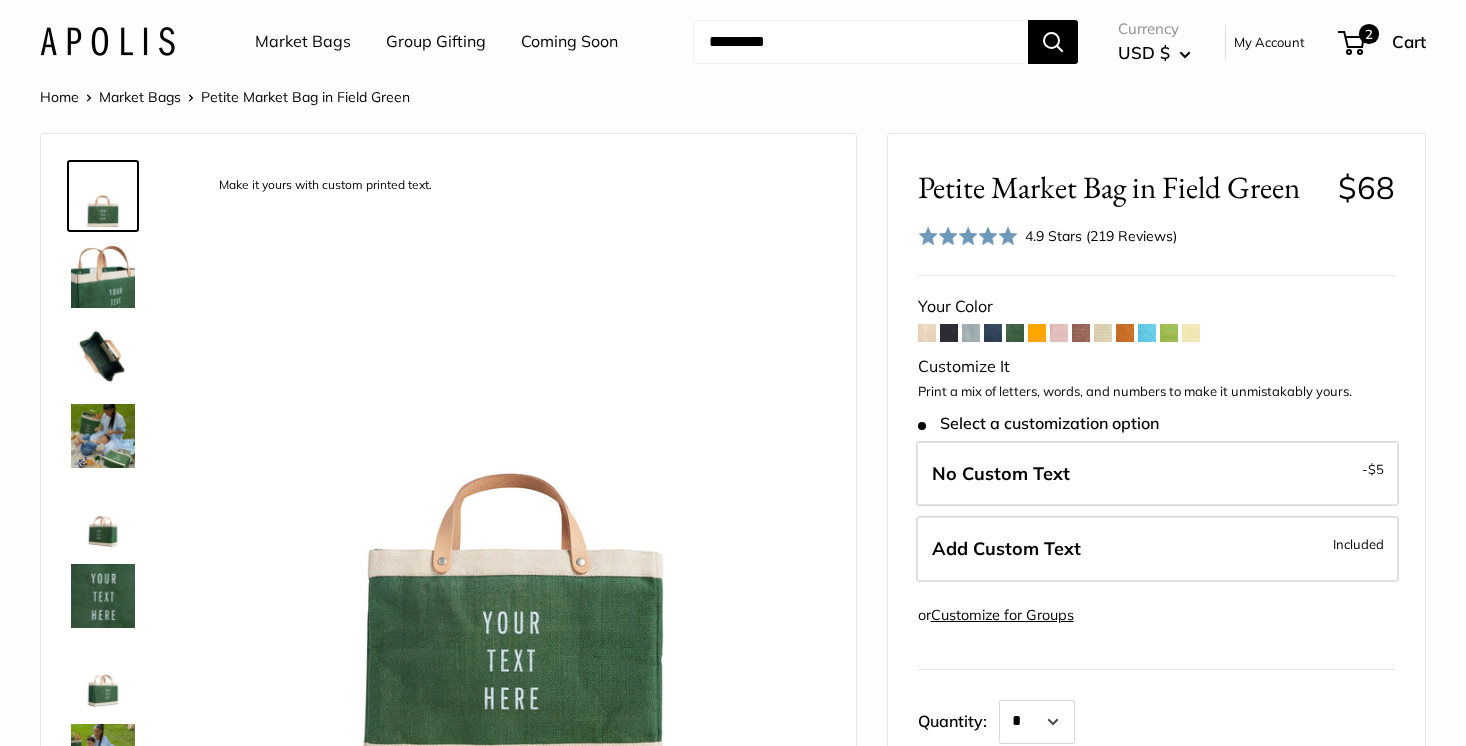 click at bounding box center (1037, 333) 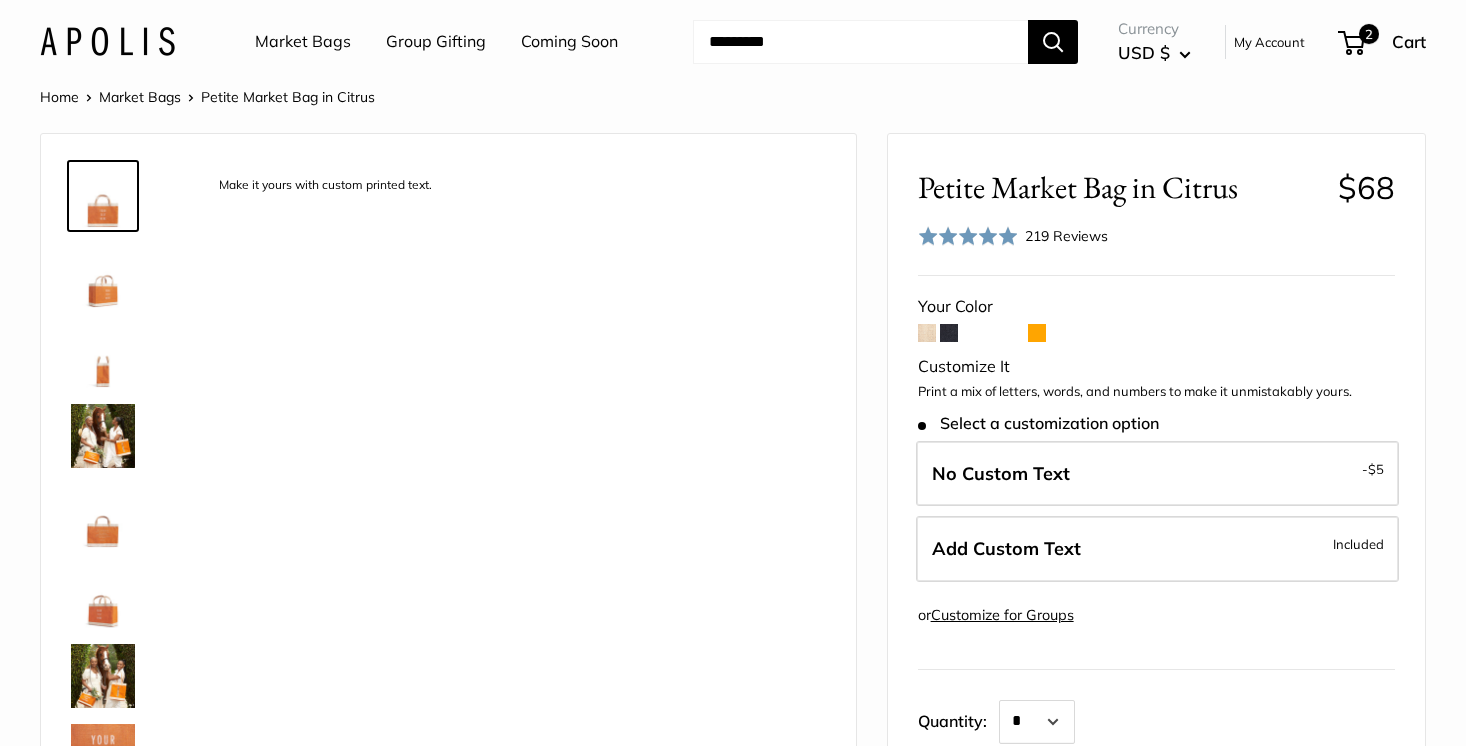 scroll, scrollTop: 0, scrollLeft: 0, axis: both 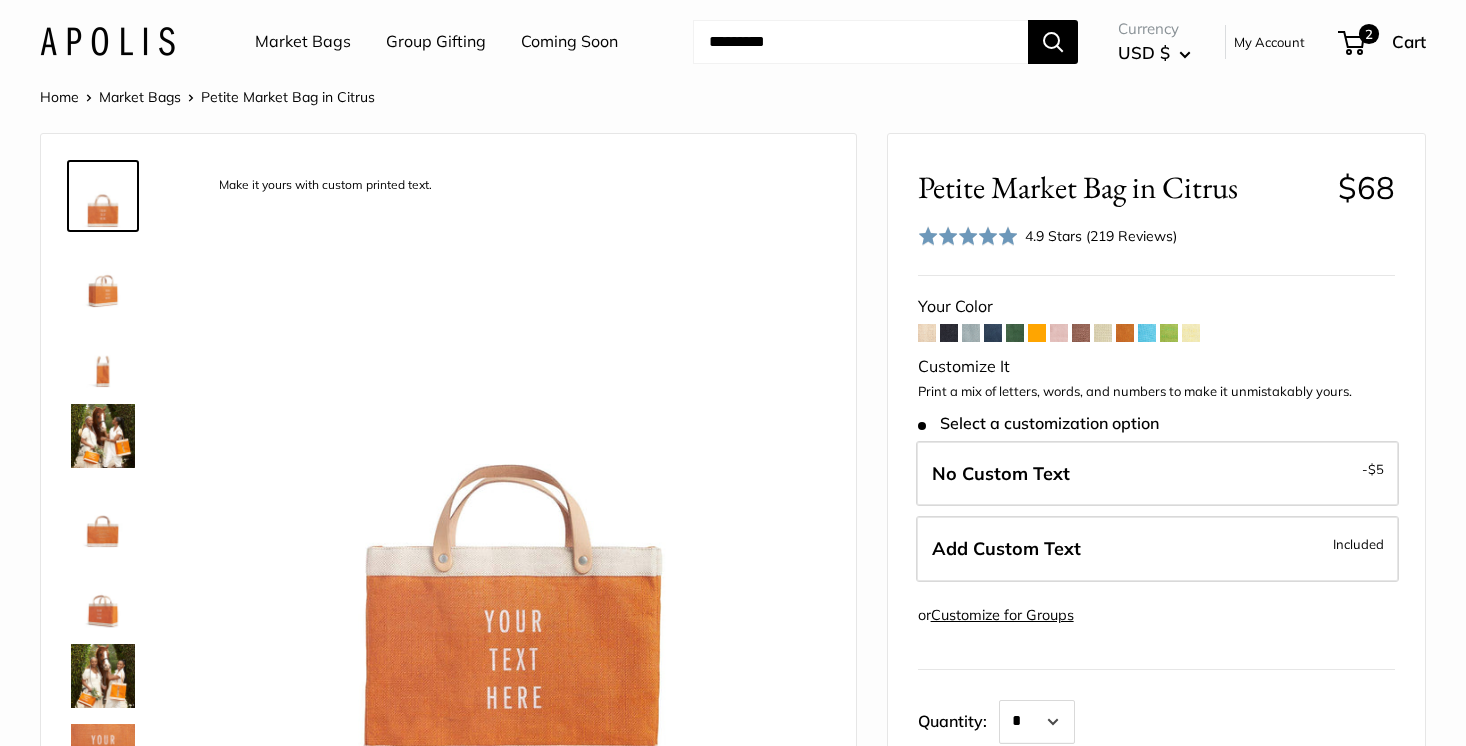 click at bounding box center (1059, 333) 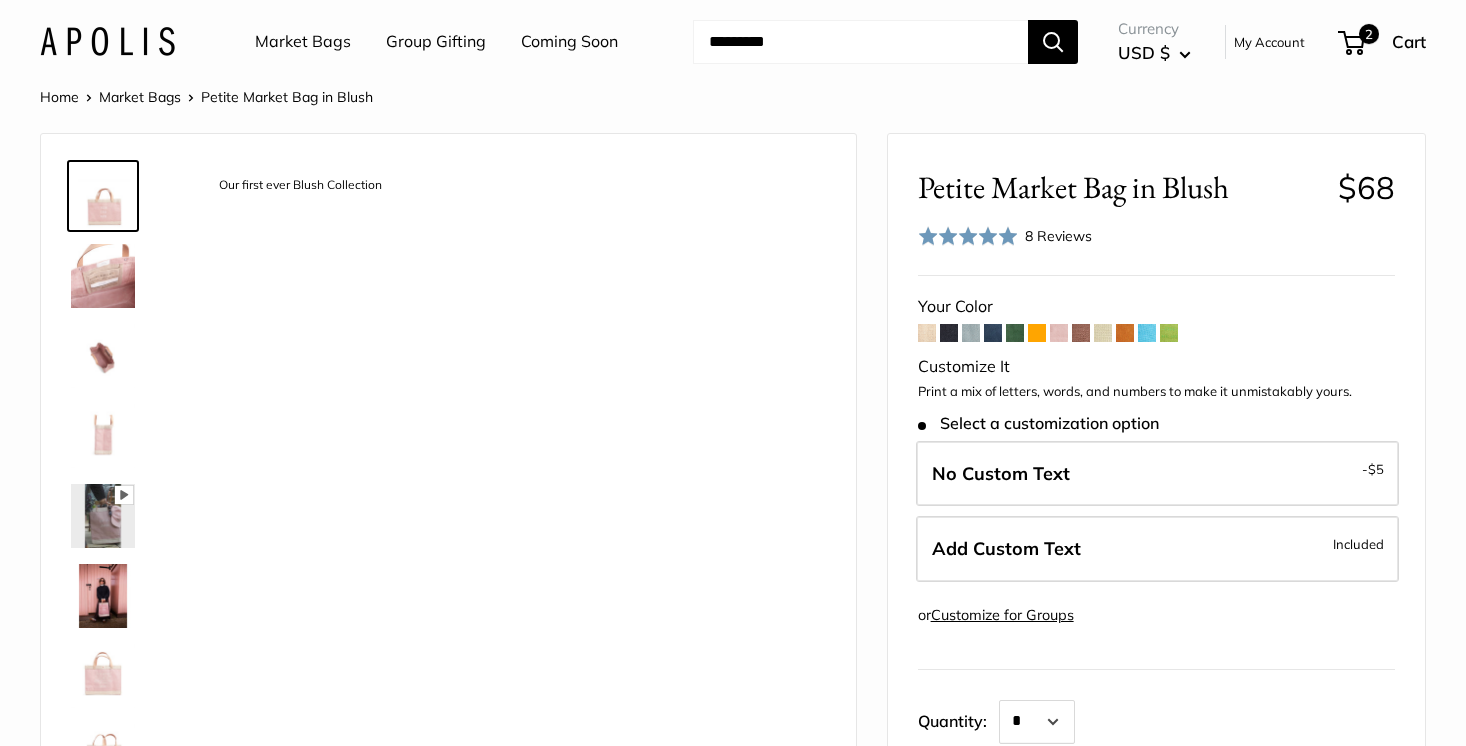 scroll, scrollTop: 0, scrollLeft: 0, axis: both 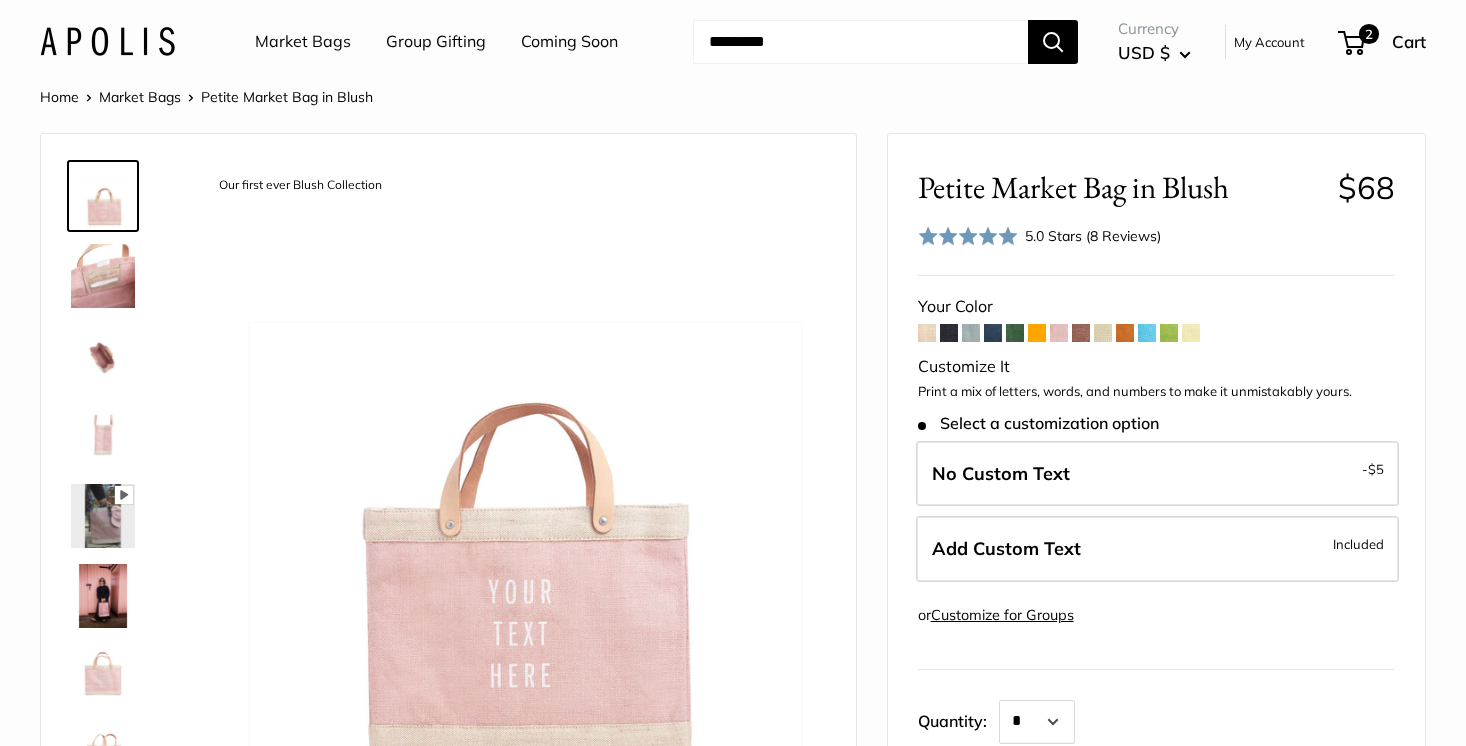 click at bounding box center (1081, 333) 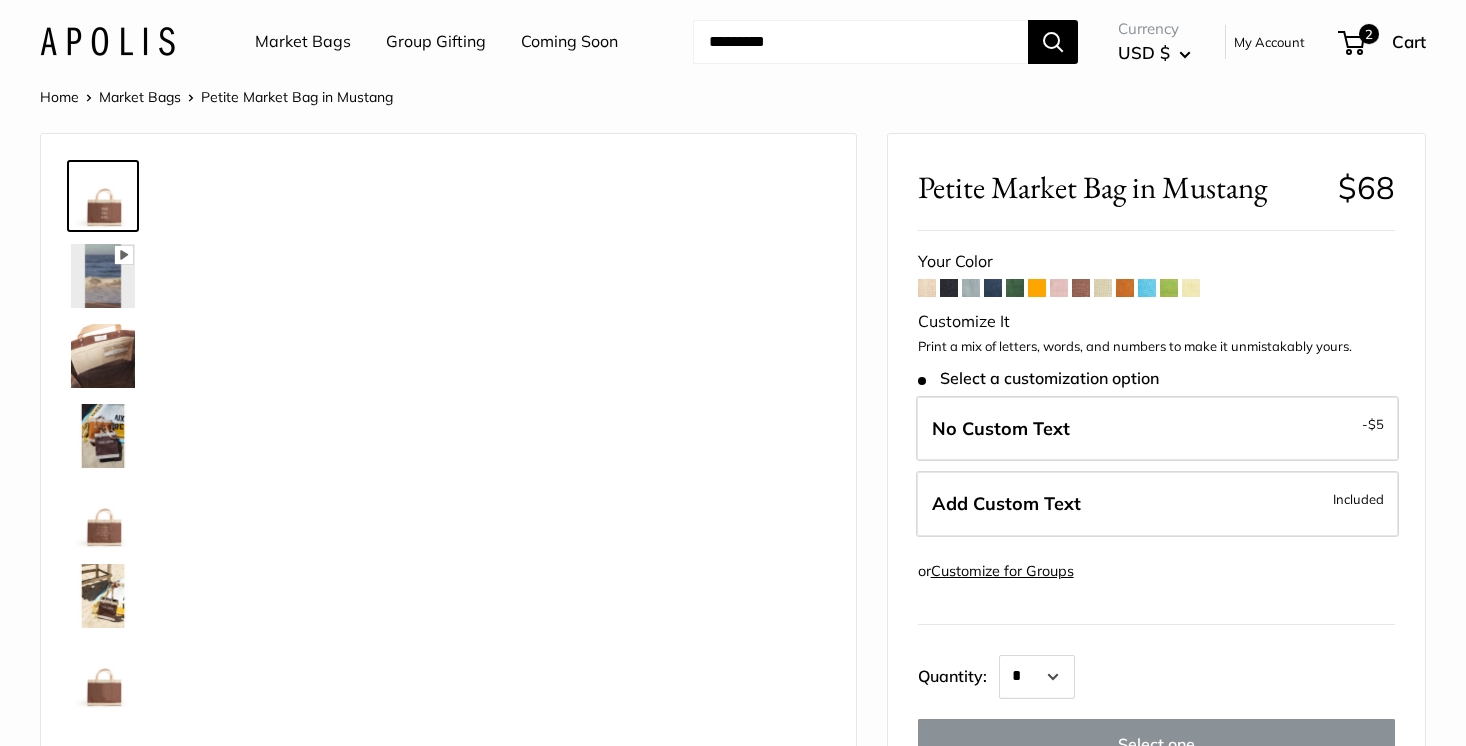 scroll, scrollTop: 0, scrollLeft: 0, axis: both 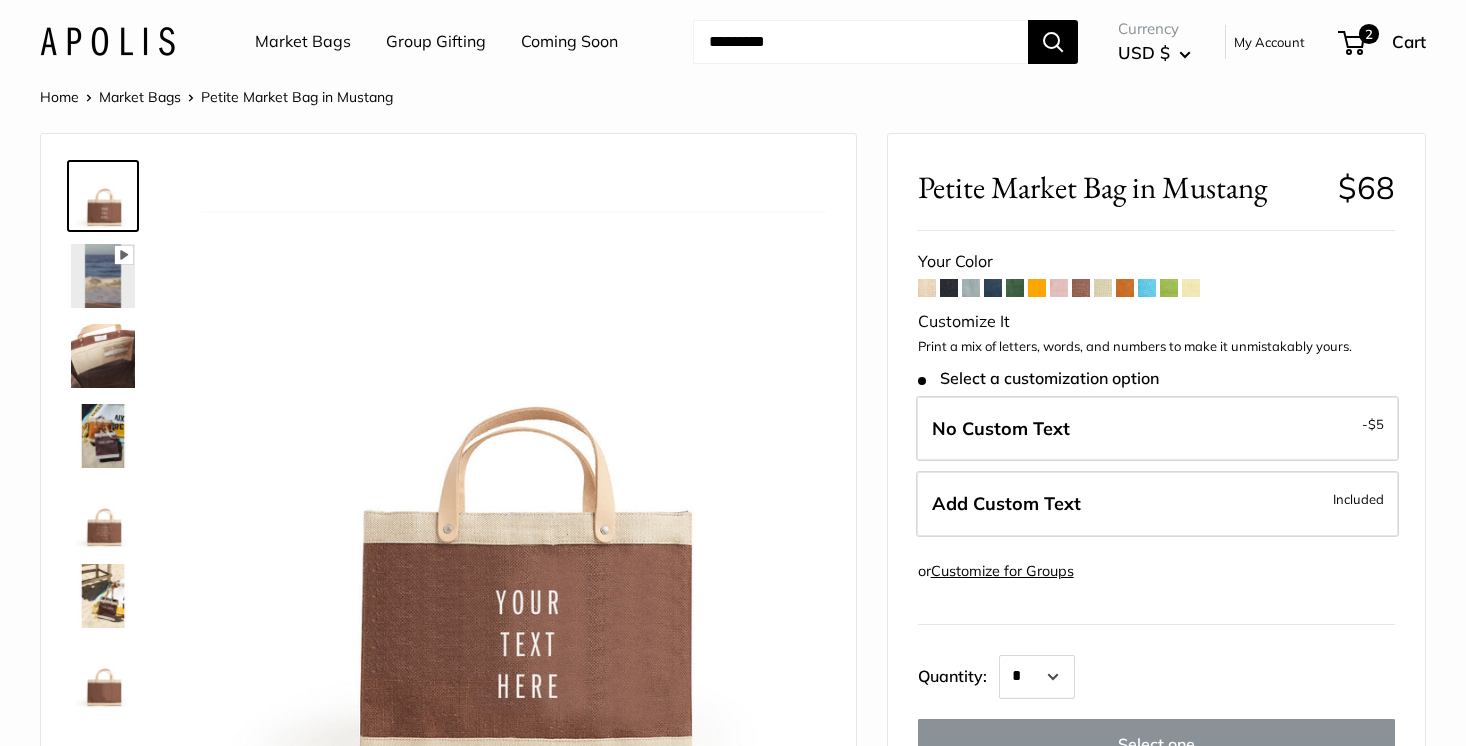 click at bounding box center (1125, 288) 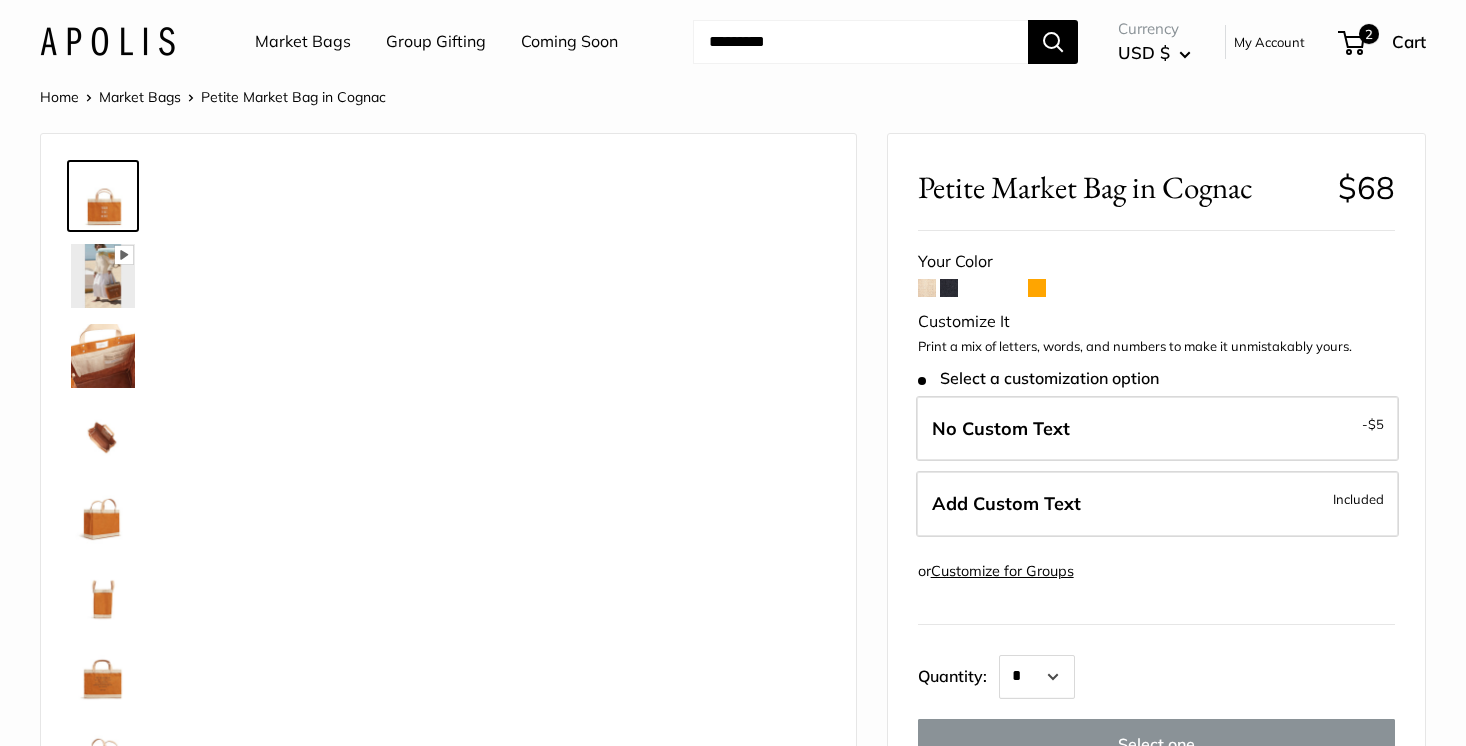 scroll, scrollTop: 0, scrollLeft: 0, axis: both 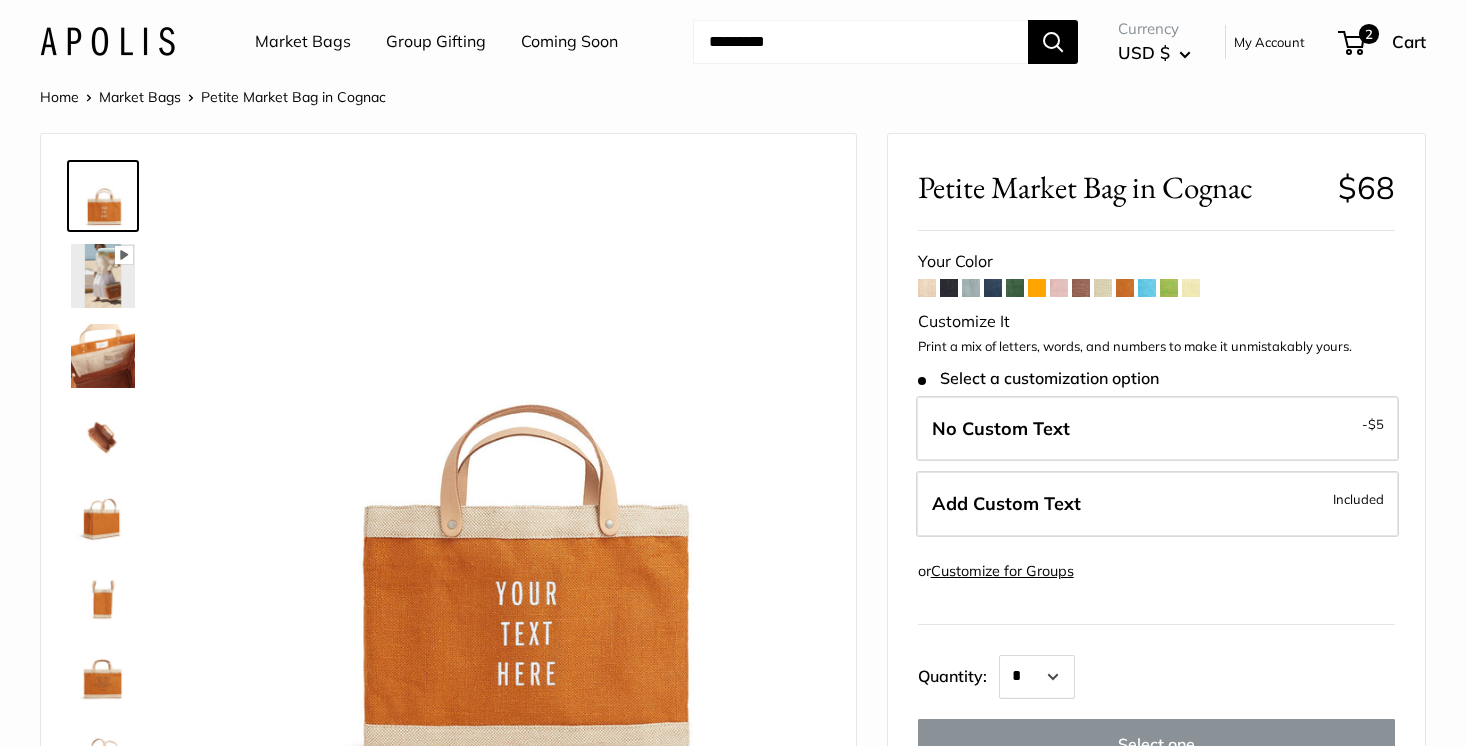 click at bounding box center [1147, 288] 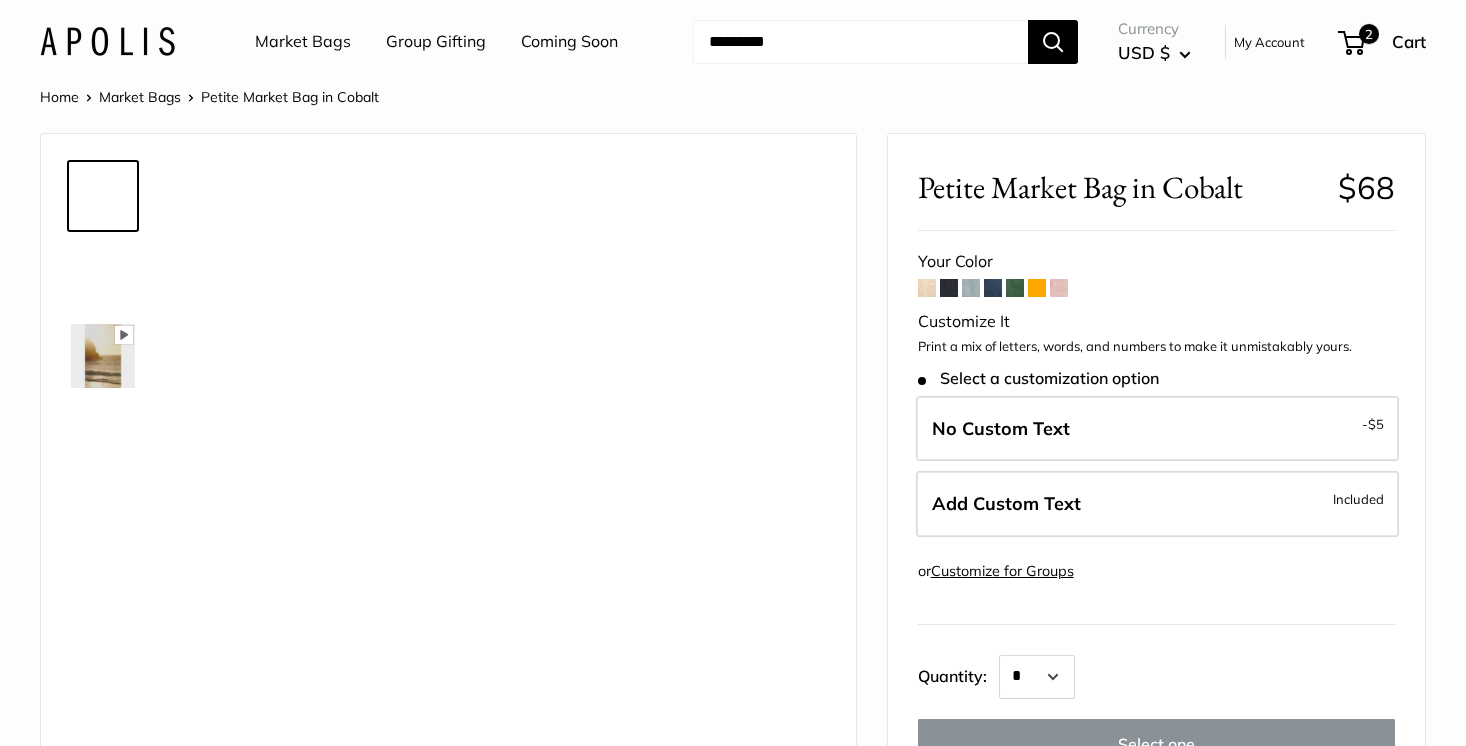 scroll, scrollTop: 0, scrollLeft: 0, axis: both 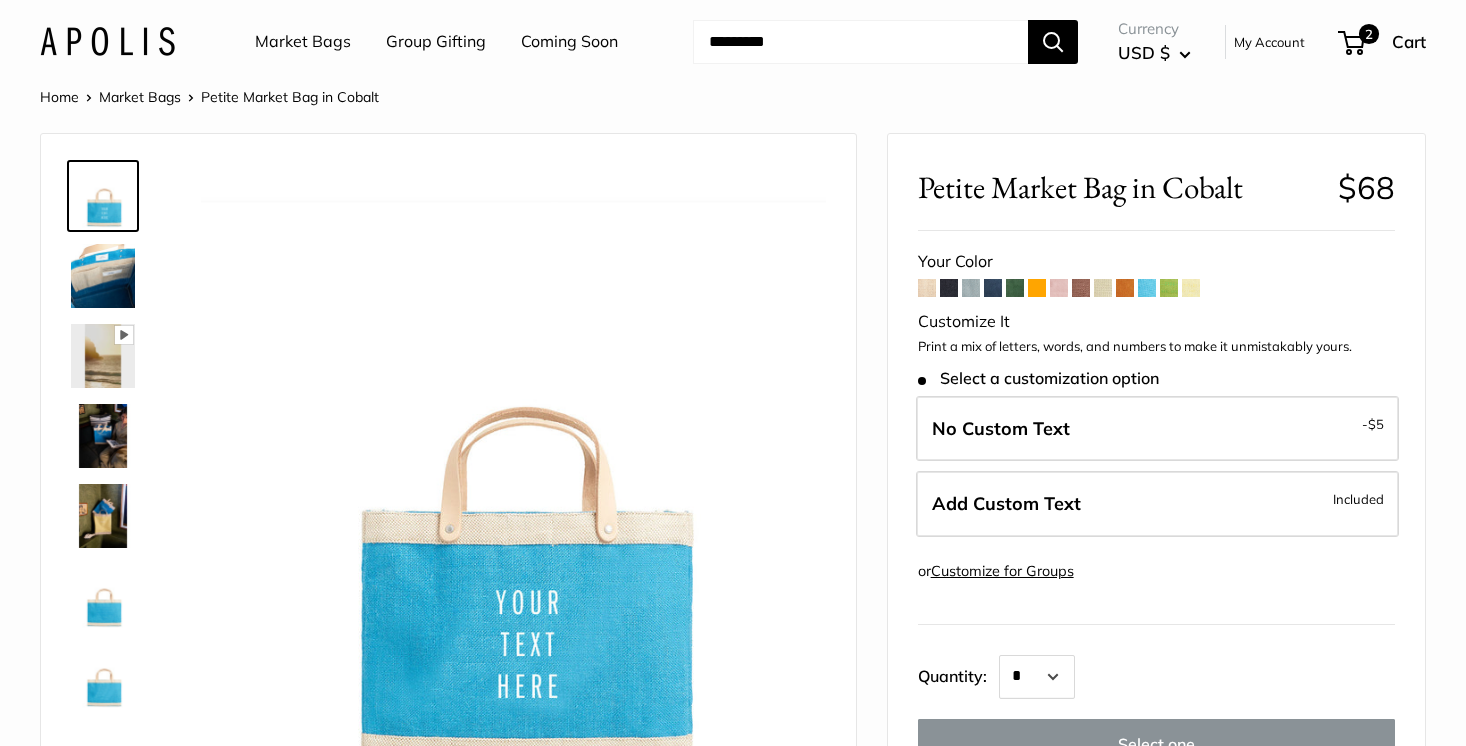 click at bounding box center [1169, 288] 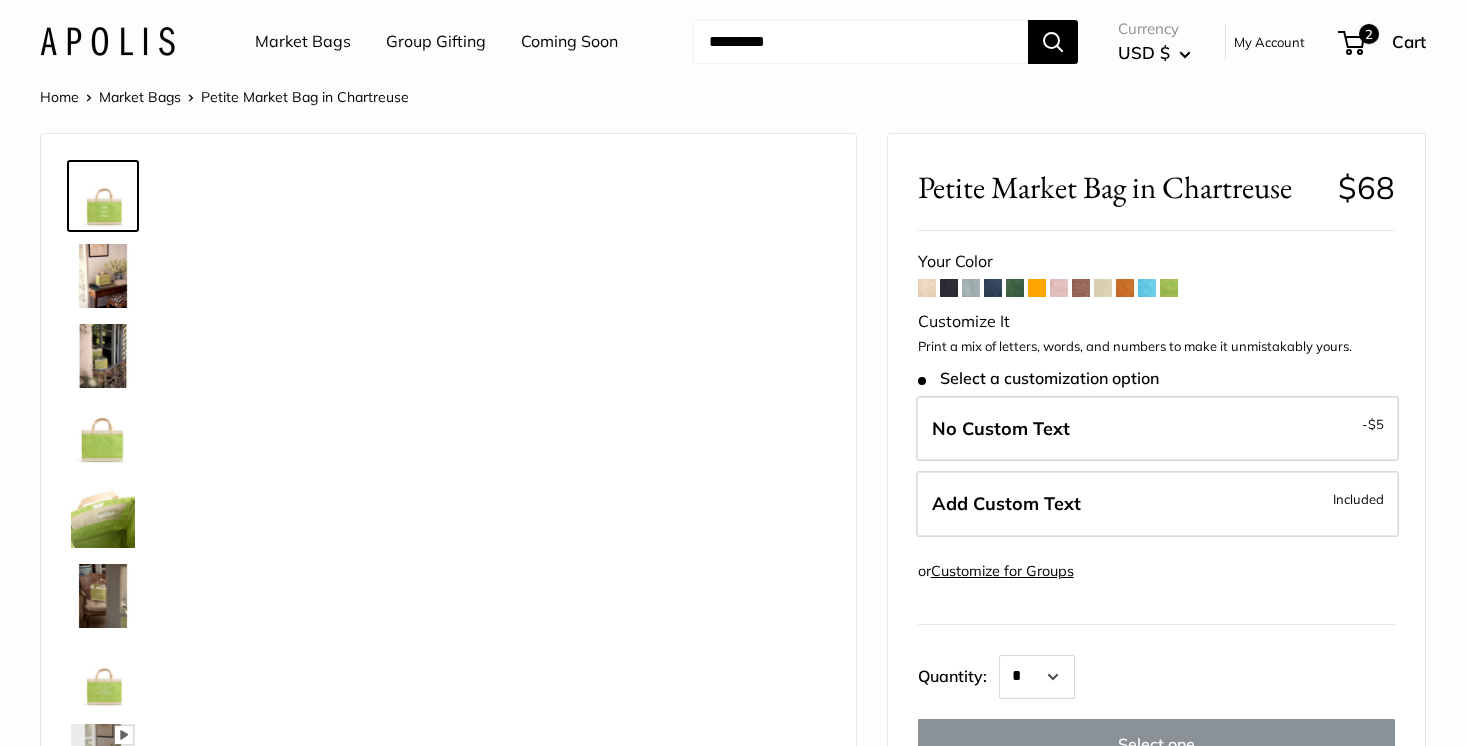 scroll, scrollTop: 0, scrollLeft: 0, axis: both 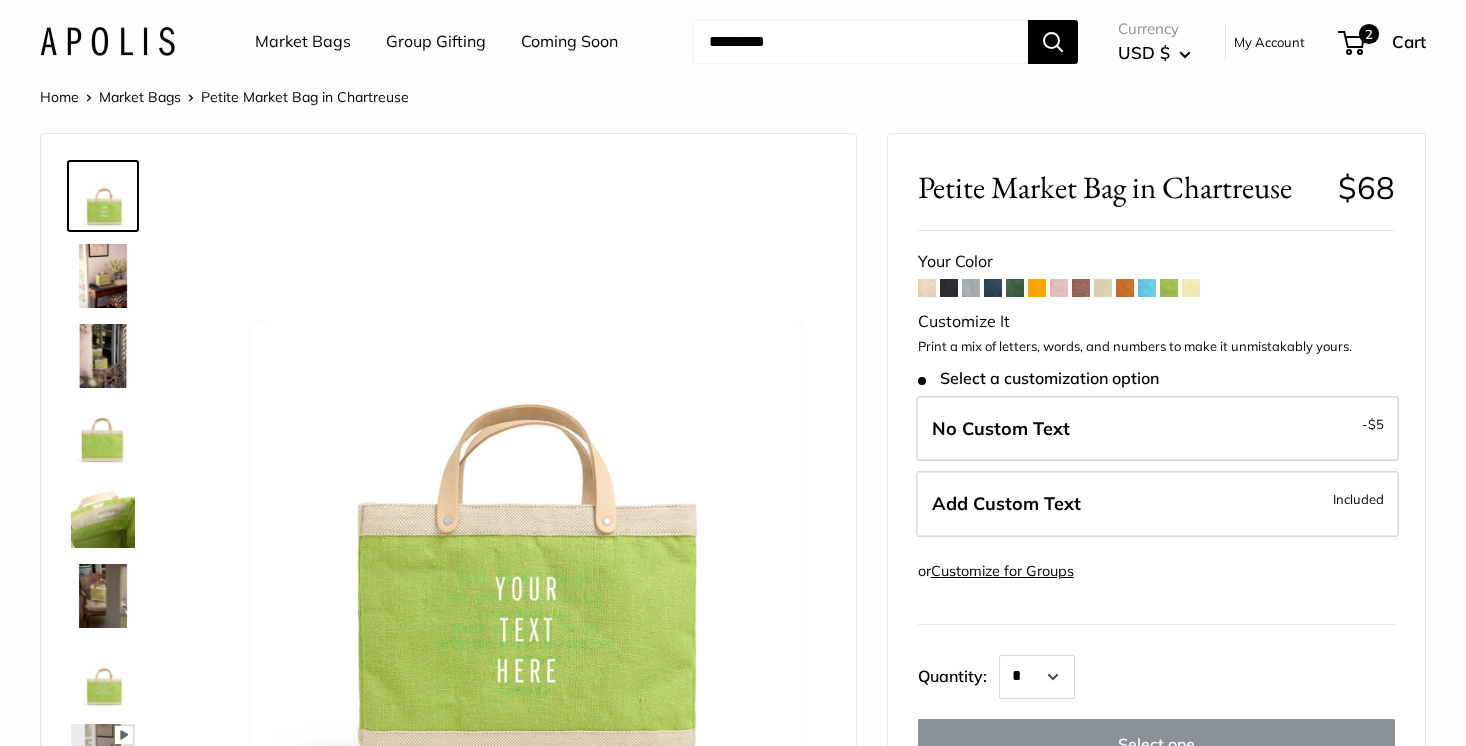 click at bounding box center (1191, 288) 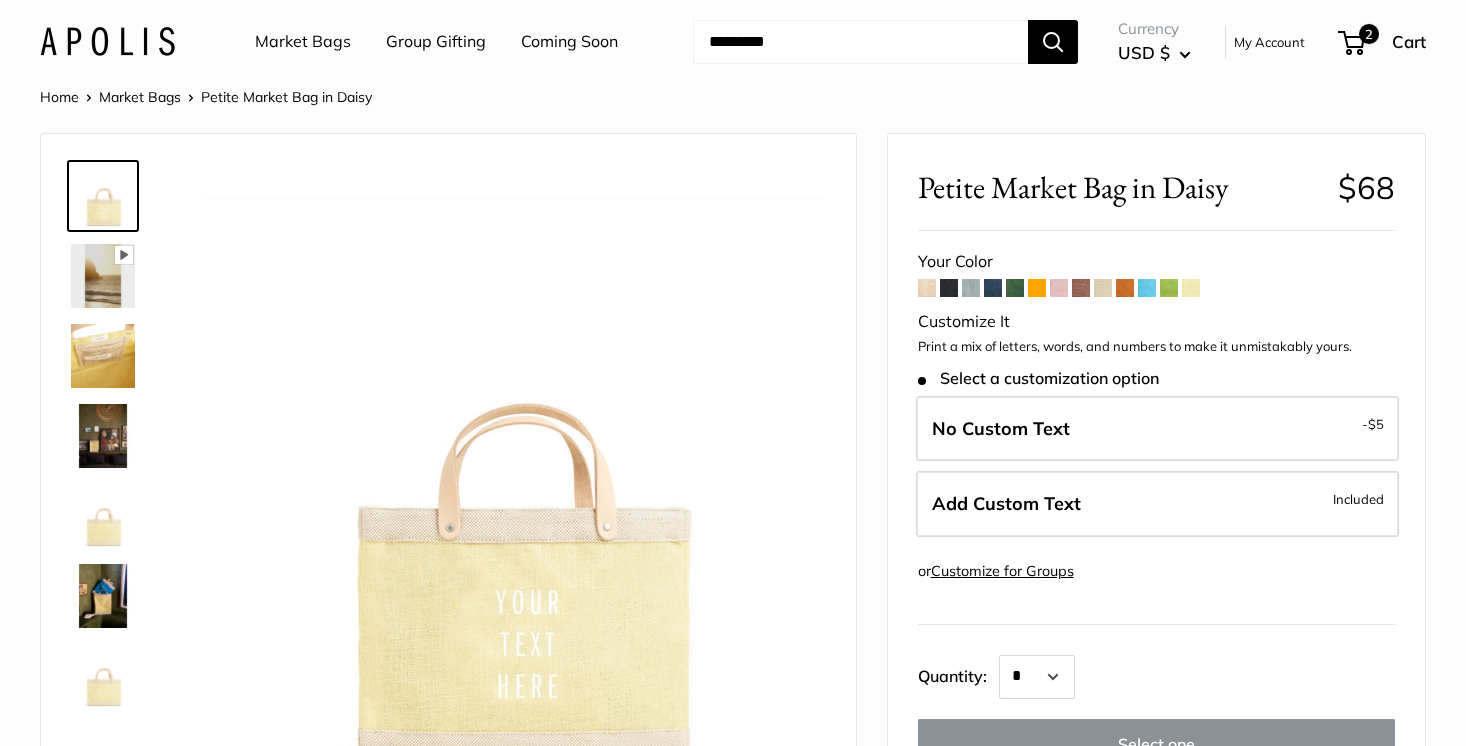 scroll, scrollTop: 0, scrollLeft: 0, axis: both 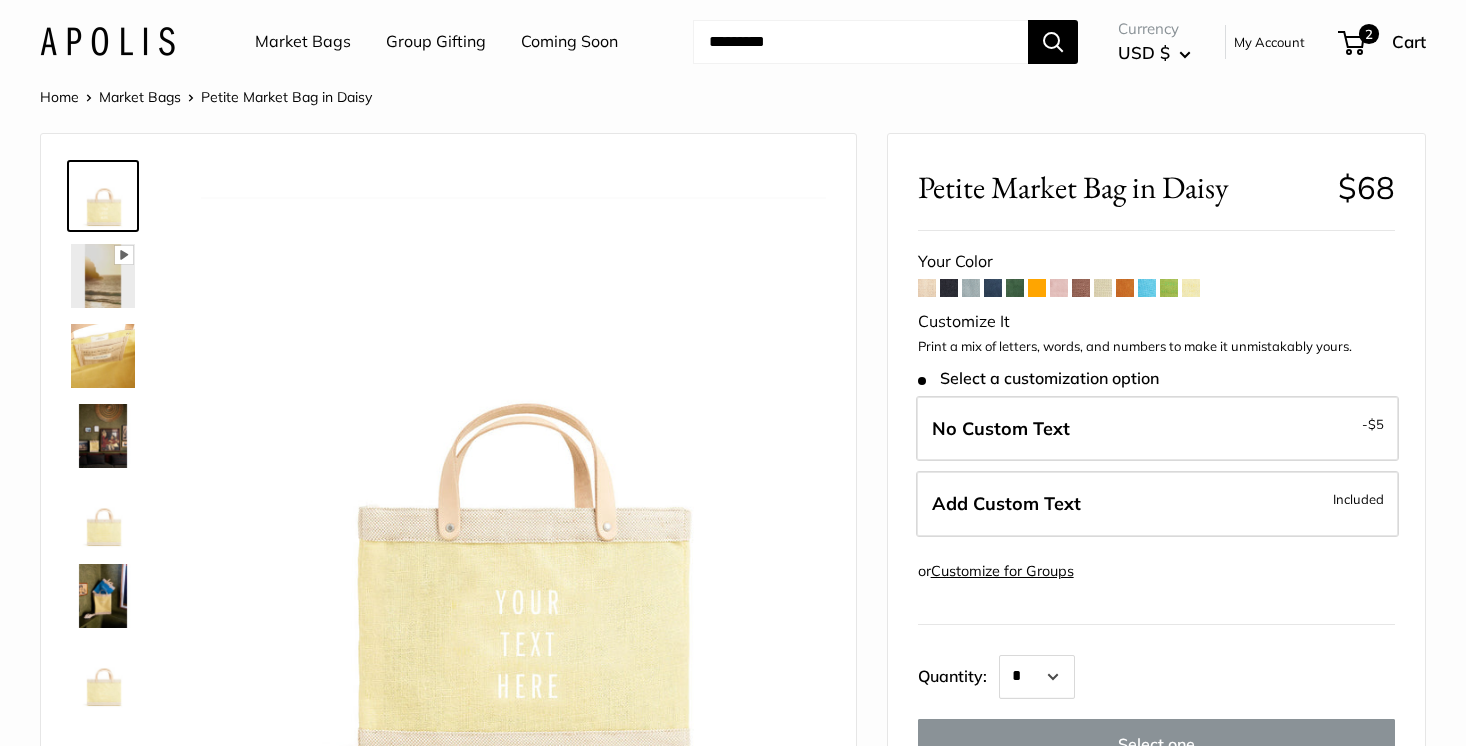 click at bounding box center (971, 288) 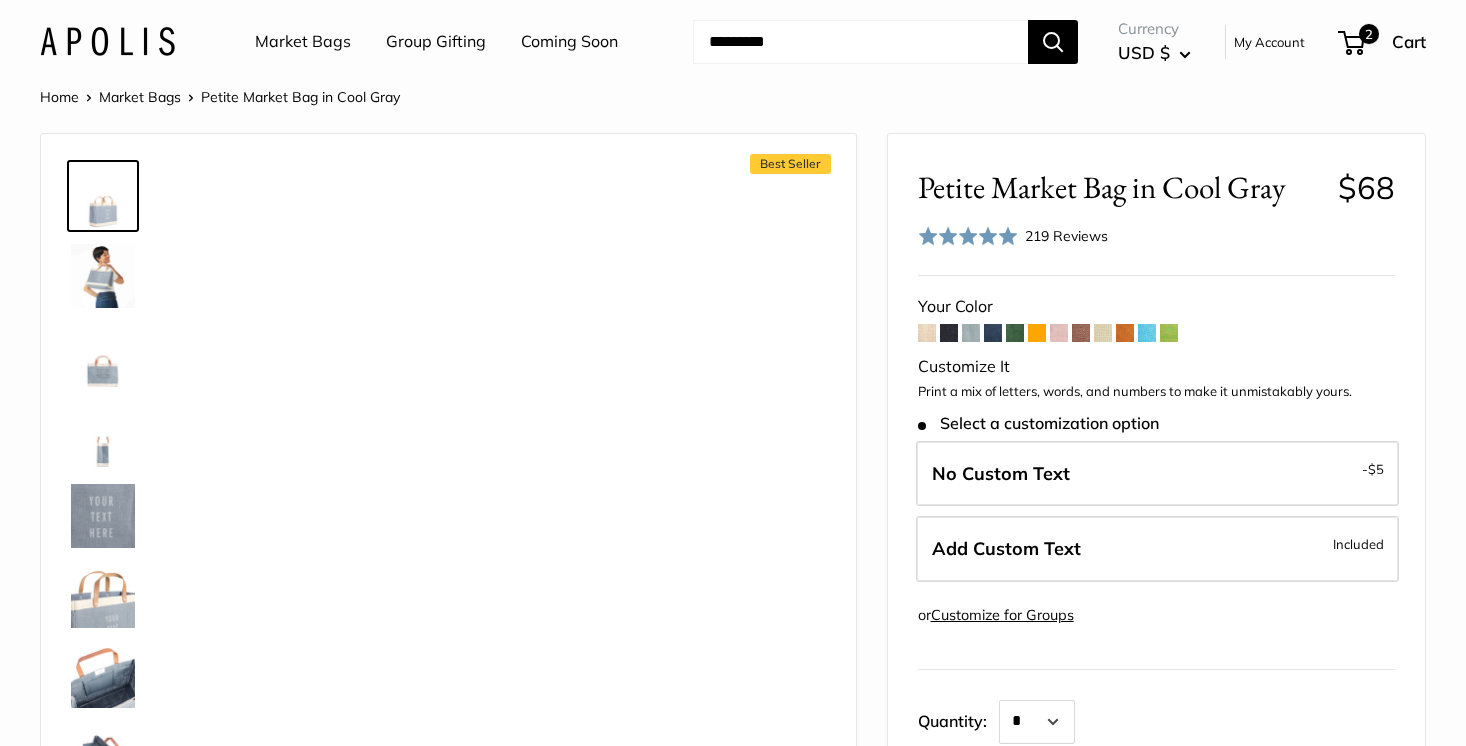 scroll, scrollTop: 0, scrollLeft: 0, axis: both 